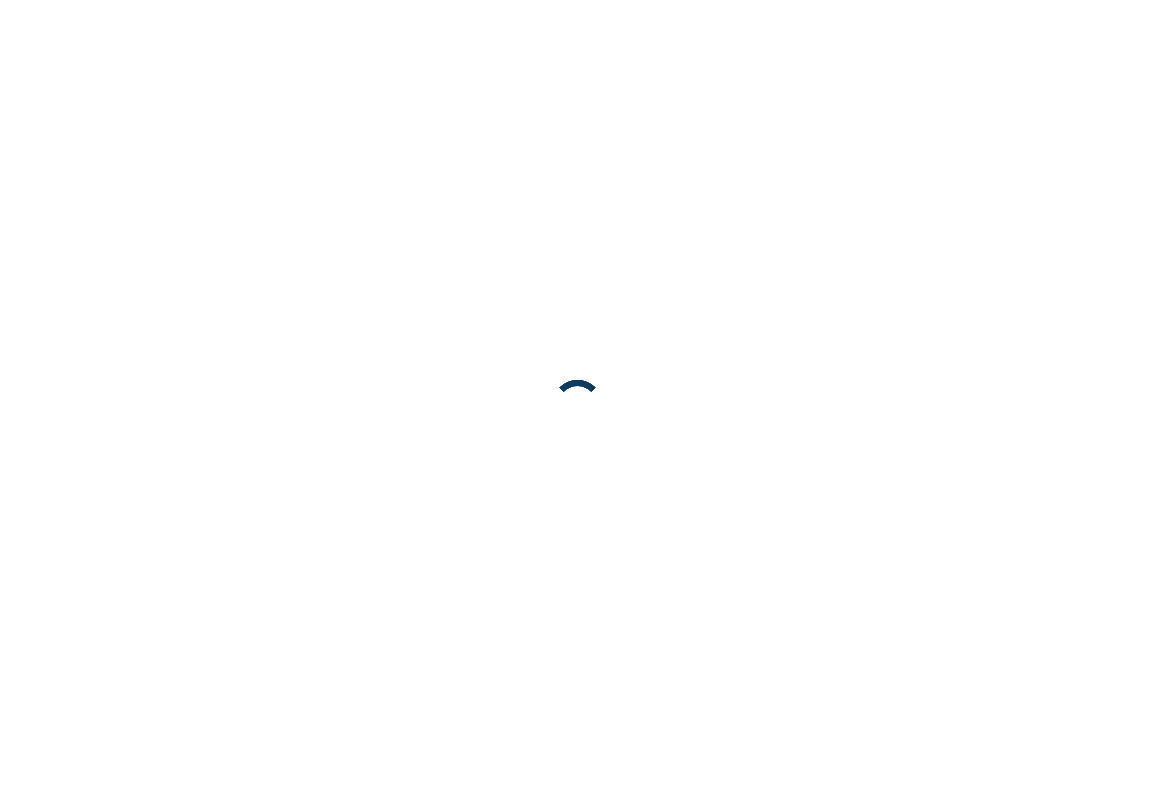 scroll, scrollTop: 0, scrollLeft: 0, axis: both 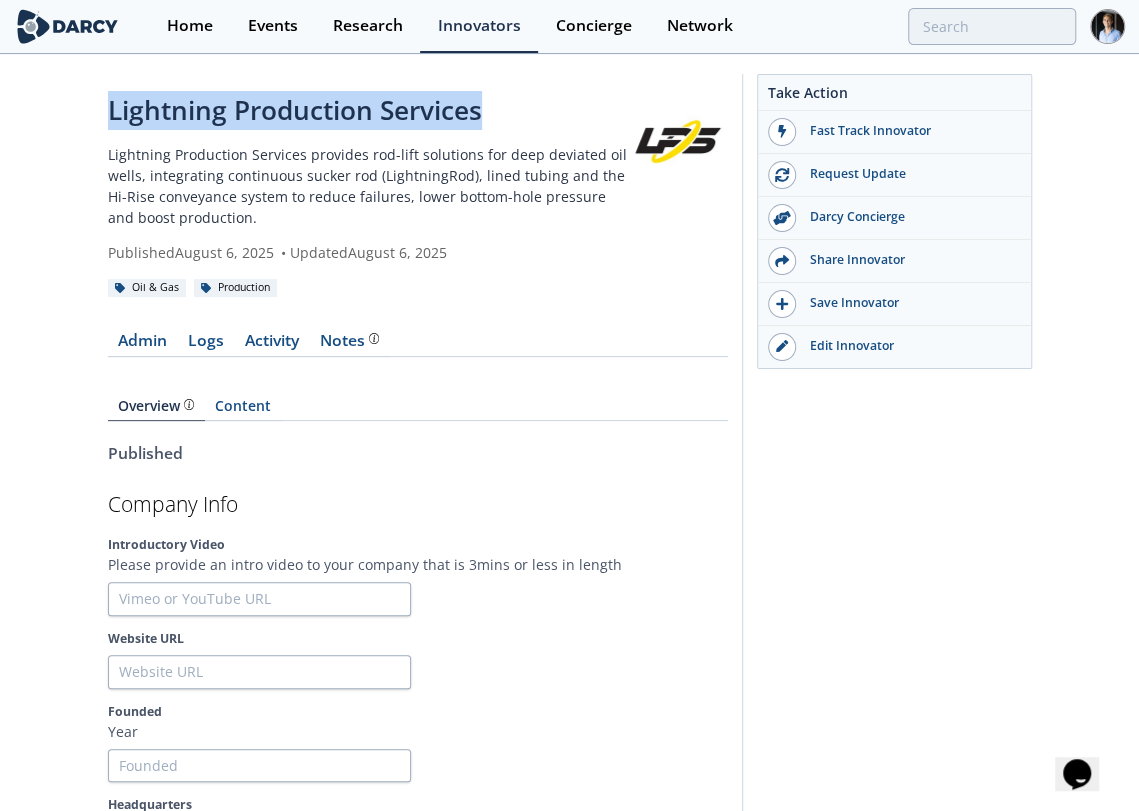 drag, startPoint x: 120, startPoint y: 113, endPoint x: 528, endPoint y: 79, distance: 409.4142 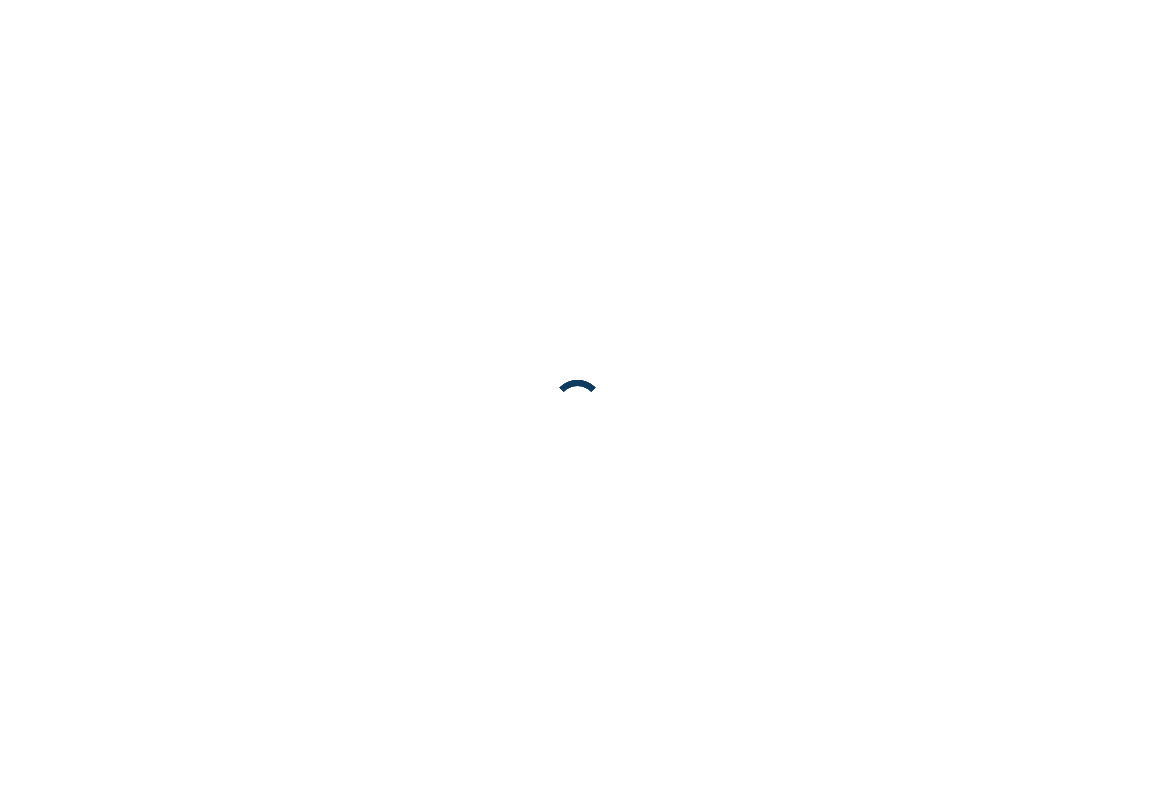 scroll, scrollTop: 0, scrollLeft: 0, axis: both 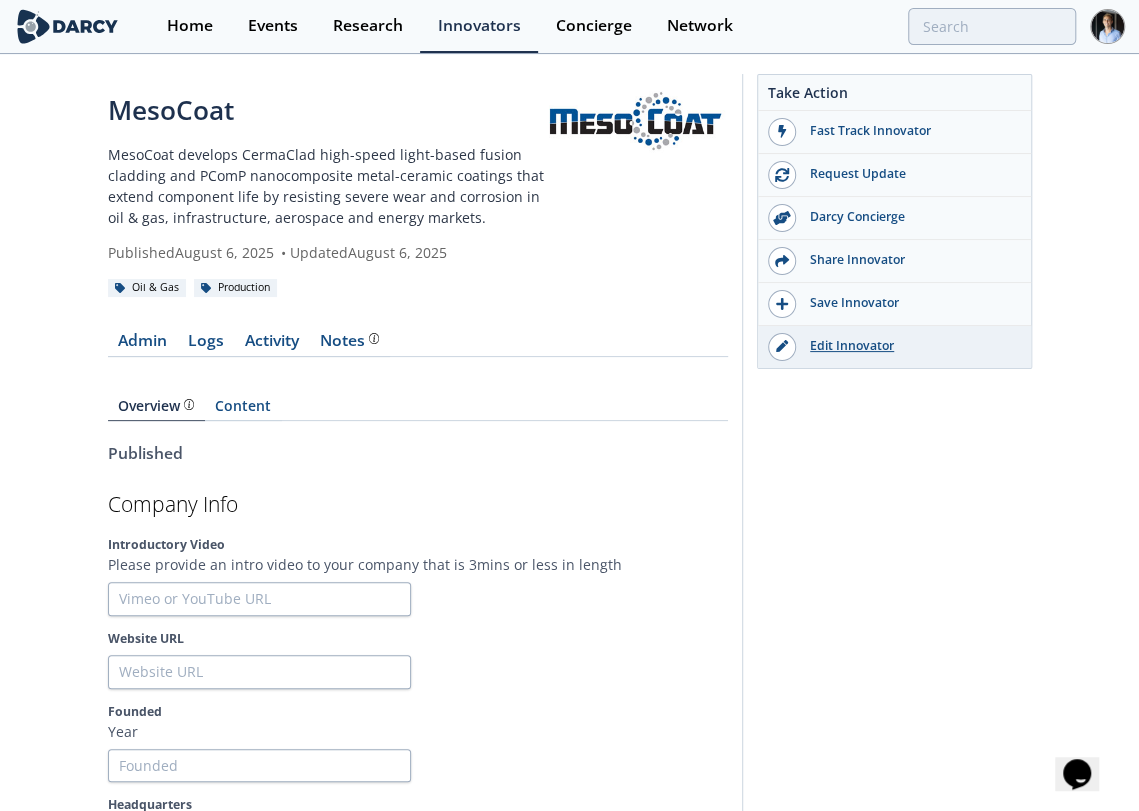 click on "Edit Innovator" at bounding box center [908, 346] 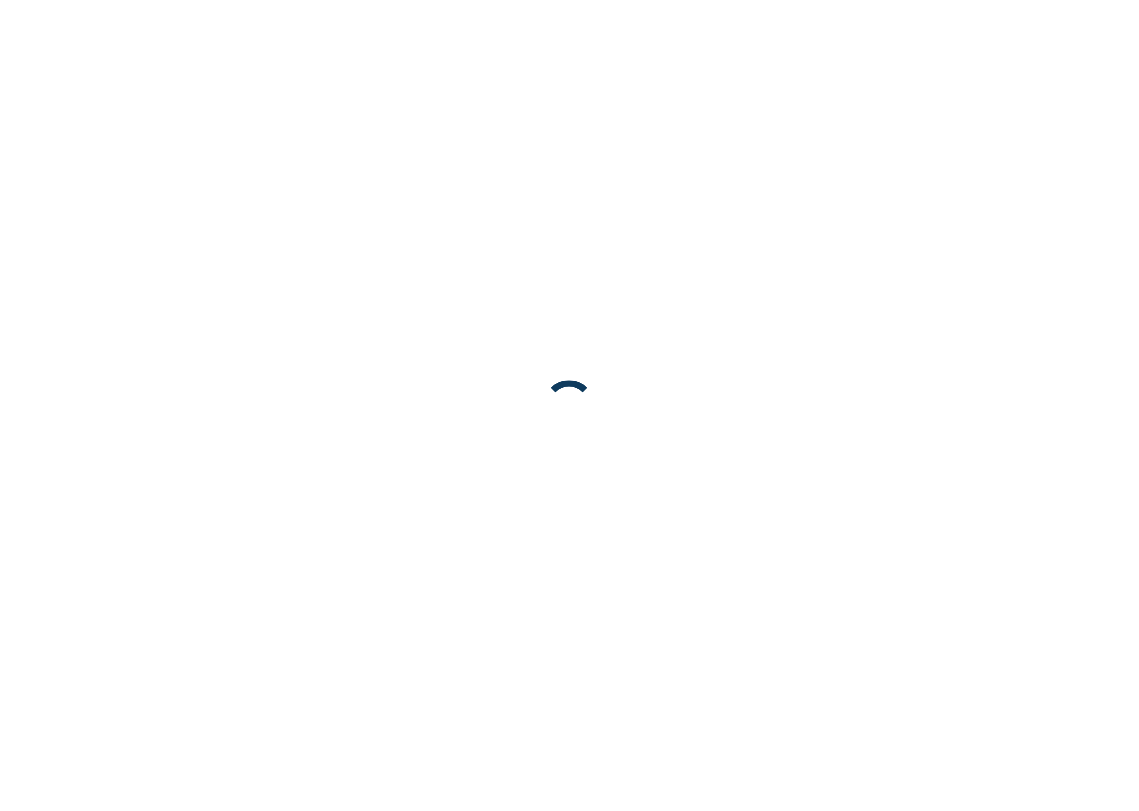 scroll, scrollTop: 0, scrollLeft: 0, axis: both 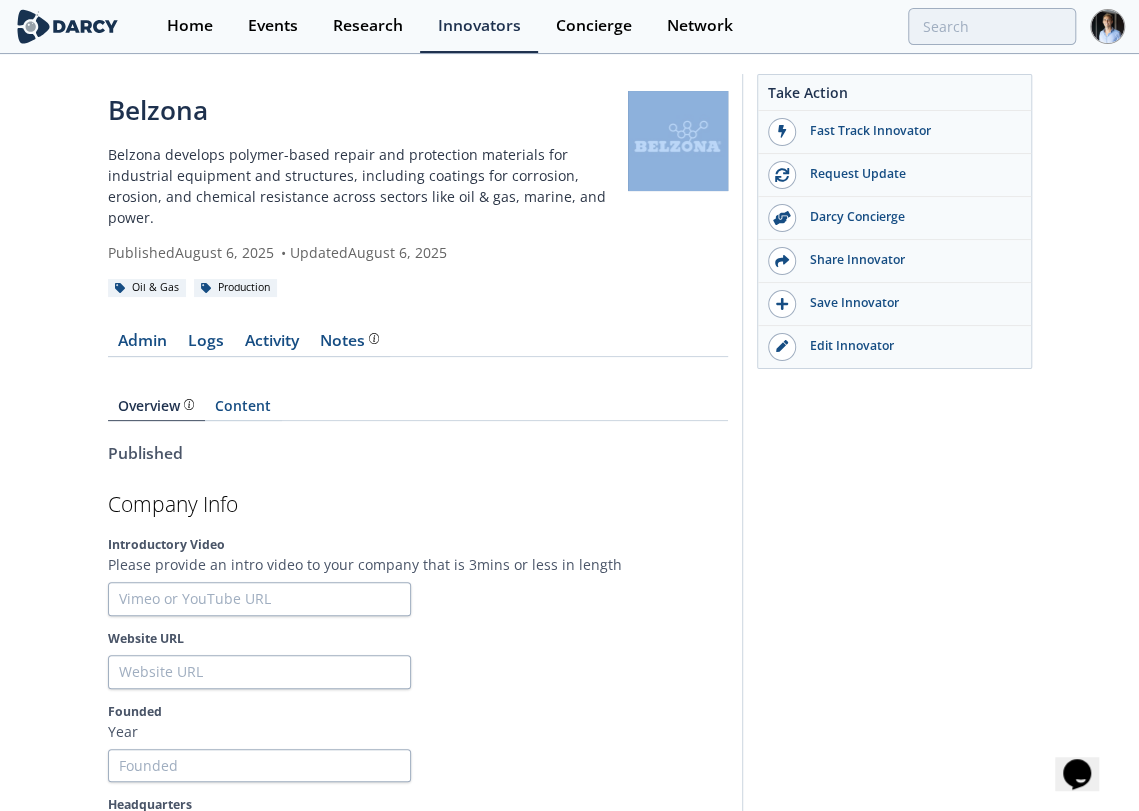 drag, startPoint x: 732, startPoint y: 119, endPoint x: 654, endPoint y: 113, distance: 78.23043 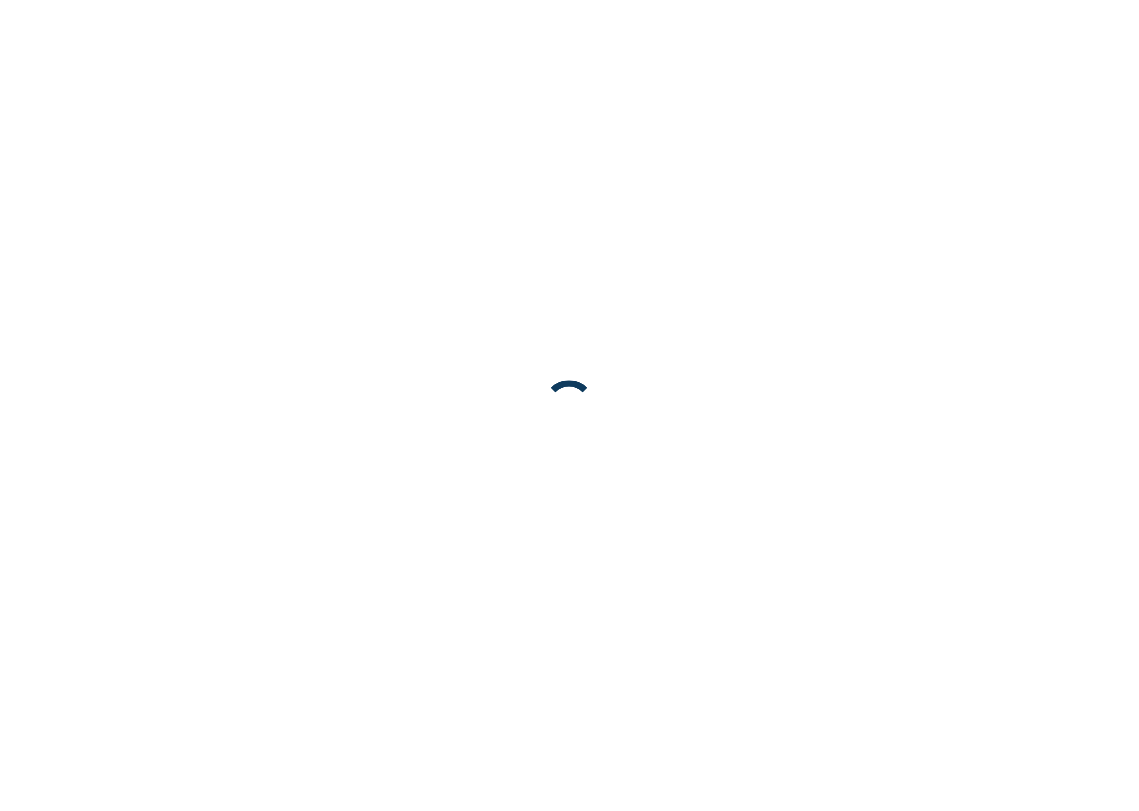 scroll, scrollTop: 0, scrollLeft: 0, axis: both 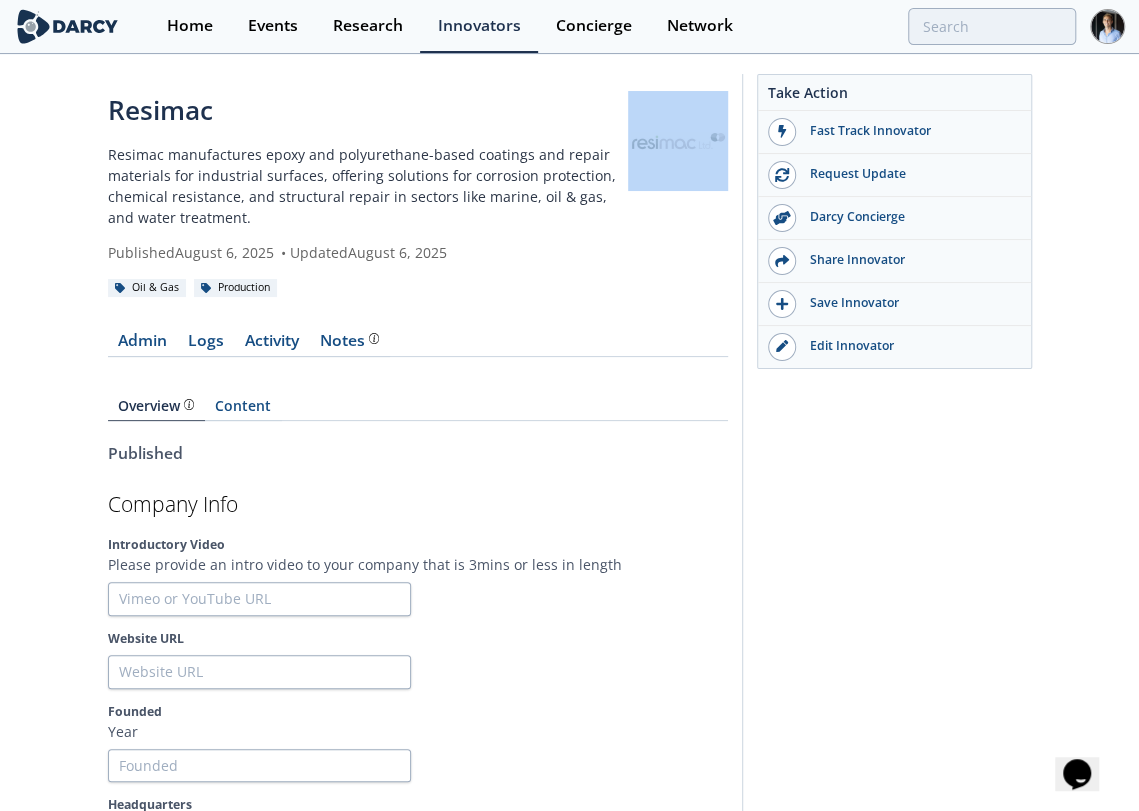 drag, startPoint x: 732, startPoint y: 137, endPoint x: 645, endPoint y: 129, distance: 87.36704 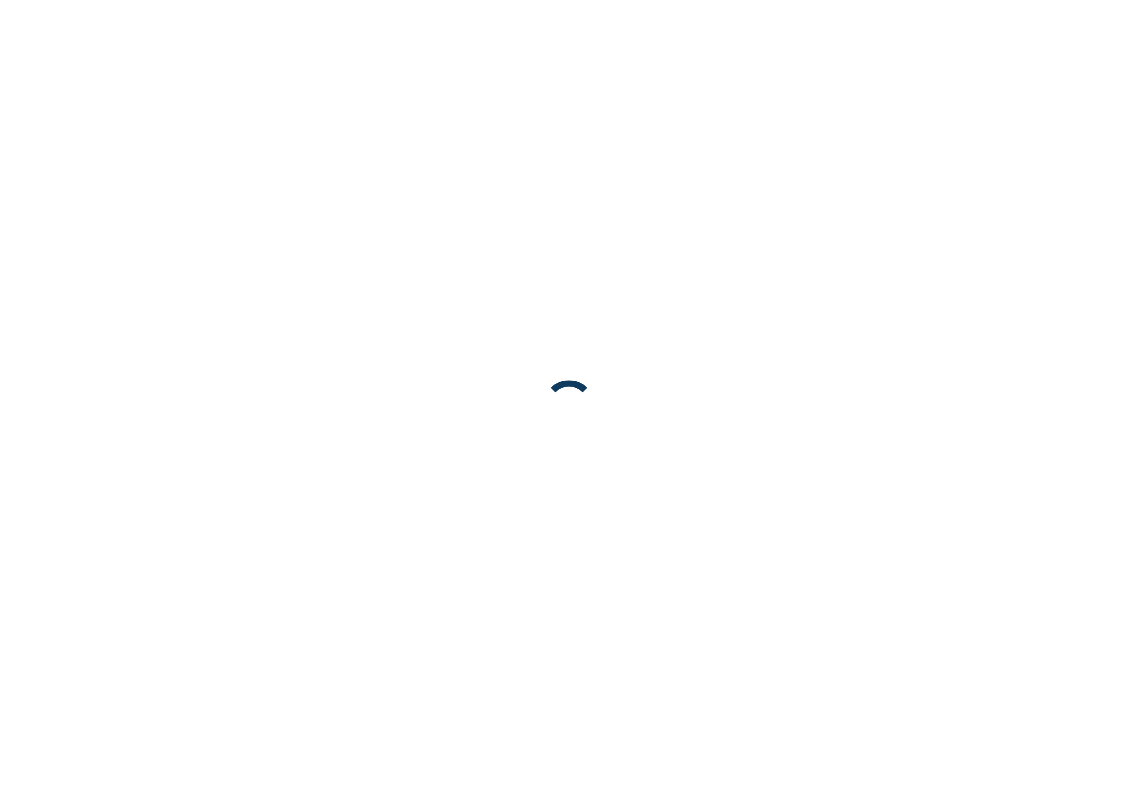 scroll, scrollTop: 0, scrollLeft: 0, axis: both 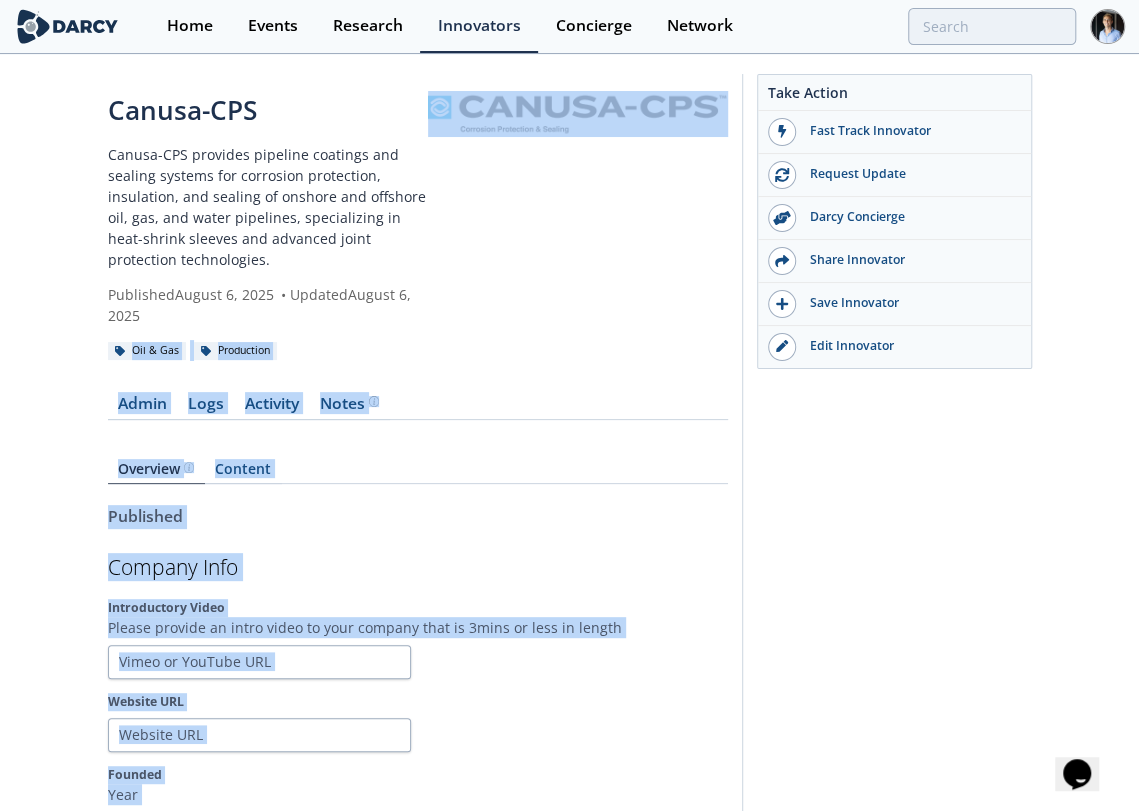 drag, startPoint x: 737, startPoint y: 93, endPoint x: 508, endPoint y: 121, distance: 230.70544 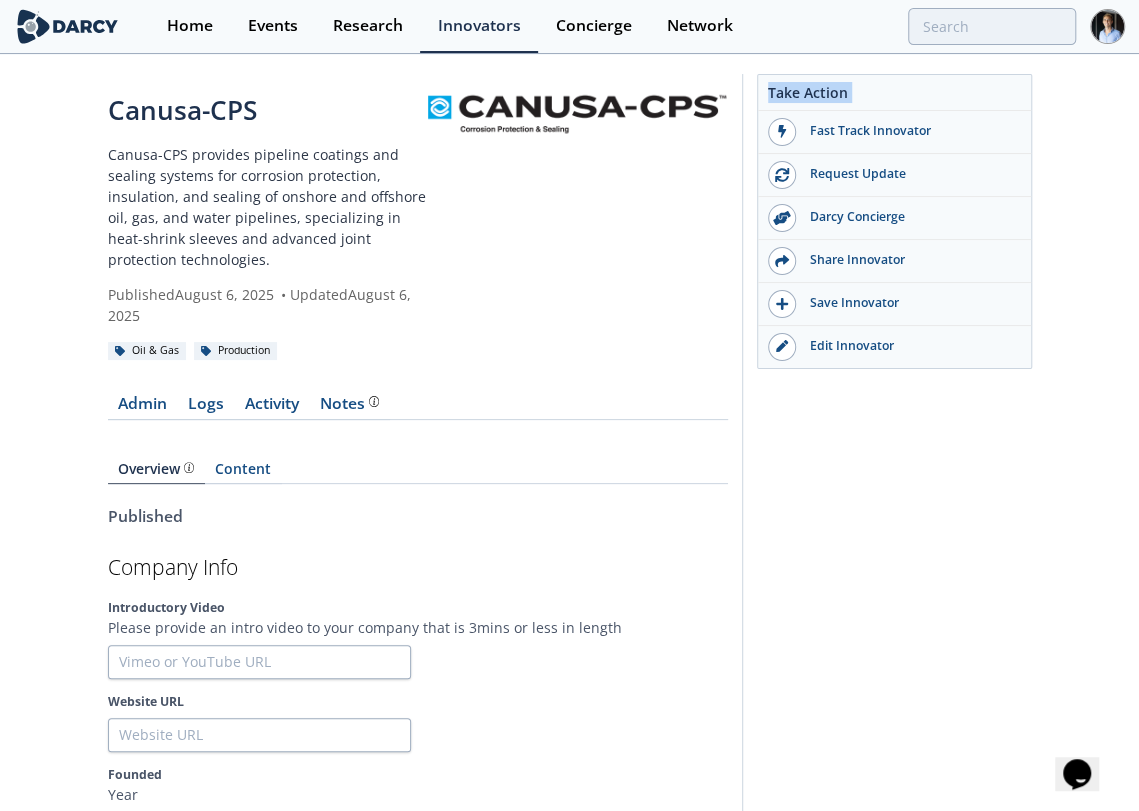 drag, startPoint x: 729, startPoint y: 71, endPoint x: 716, endPoint y: 148, distance: 78.08969 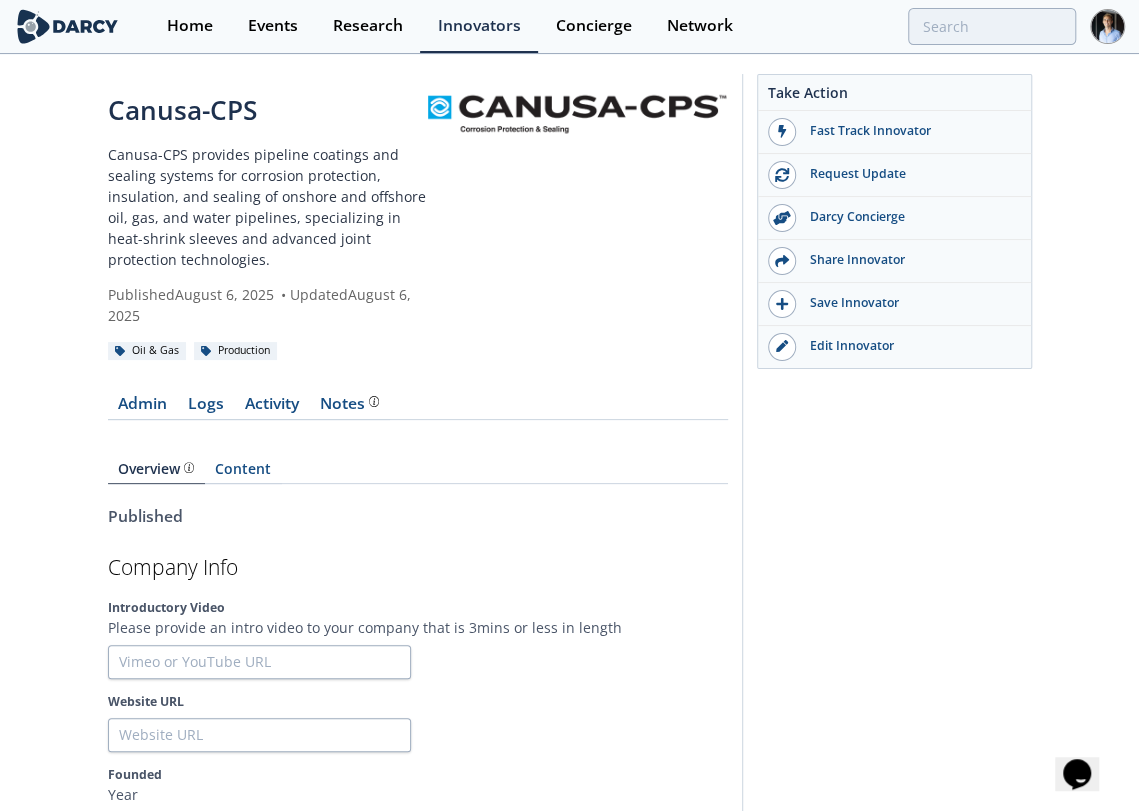 click on "Canusa-CPS provides pipeline coatings and sealing systems for corrosion protection, insulation, and sealing of onshore and offshore oil, gas, and water pipelines, specializing in heat-shrink sleeves and advanced joint protection technologies." at bounding box center [268, 207] 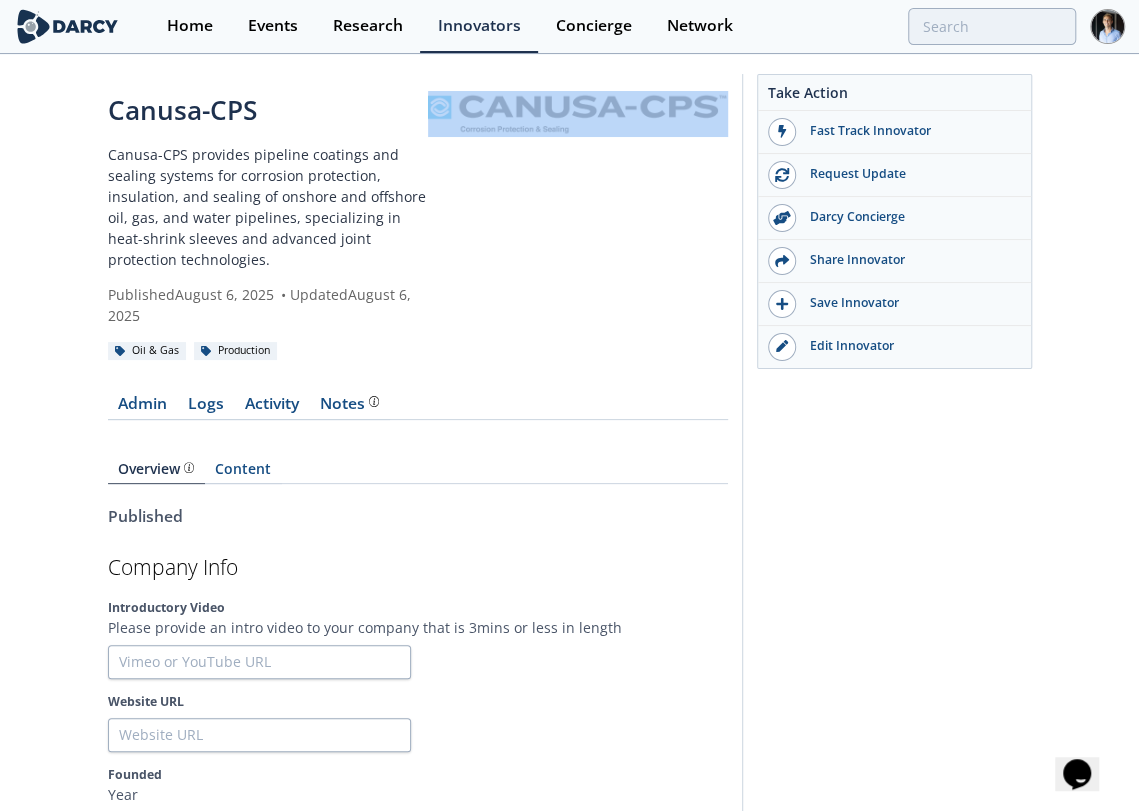 drag, startPoint x: 432, startPoint y: 83, endPoint x: 666, endPoint y: 122, distance: 237.22774 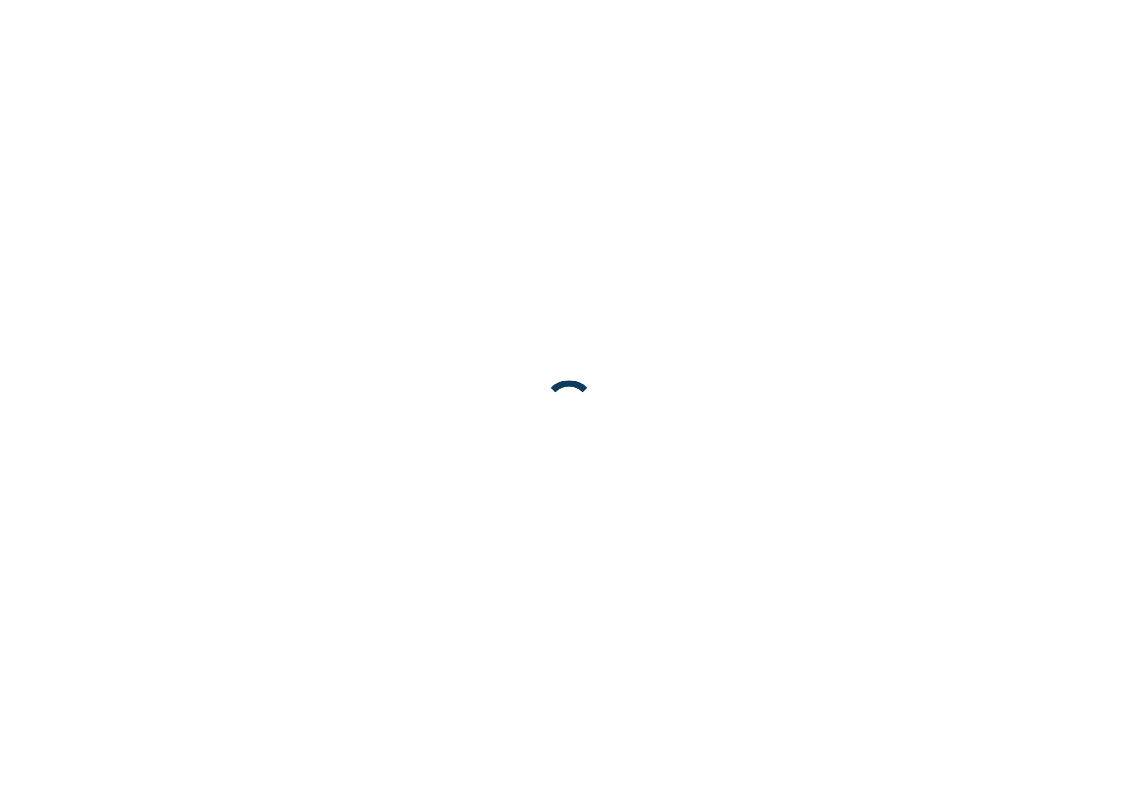 scroll, scrollTop: 0, scrollLeft: 0, axis: both 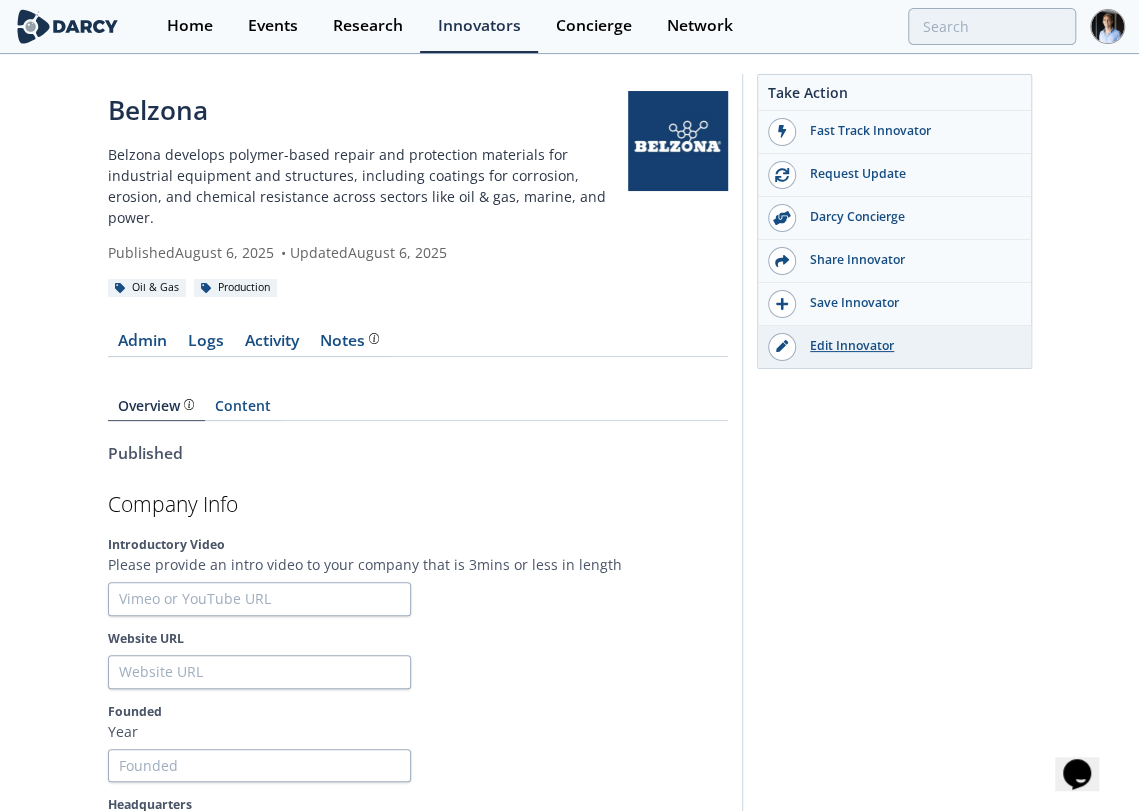click on "Edit Innovator" at bounding box center [908, 346] 